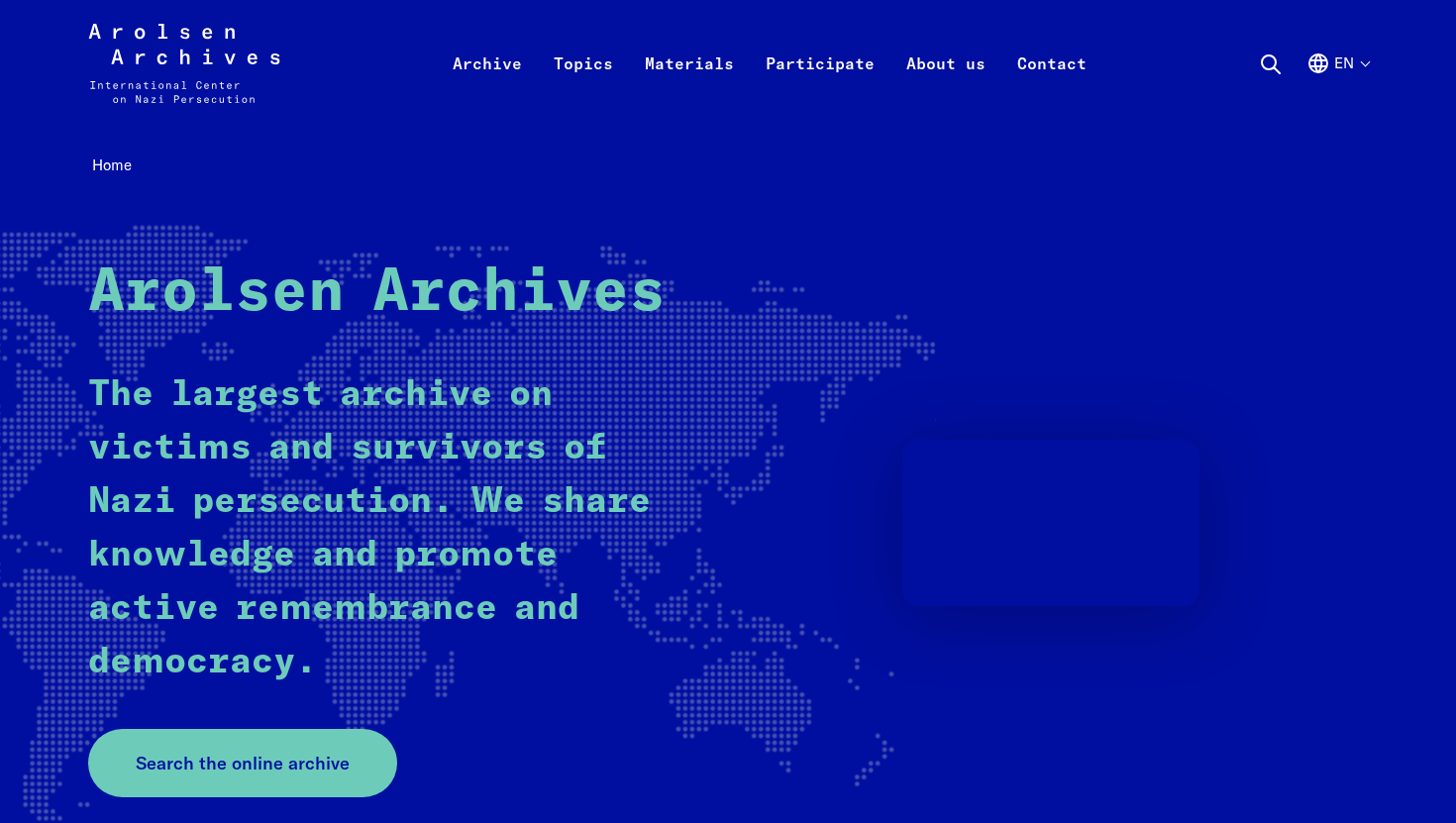 scroll, scrollTop: 0, scrollLeft: 0, axis: both 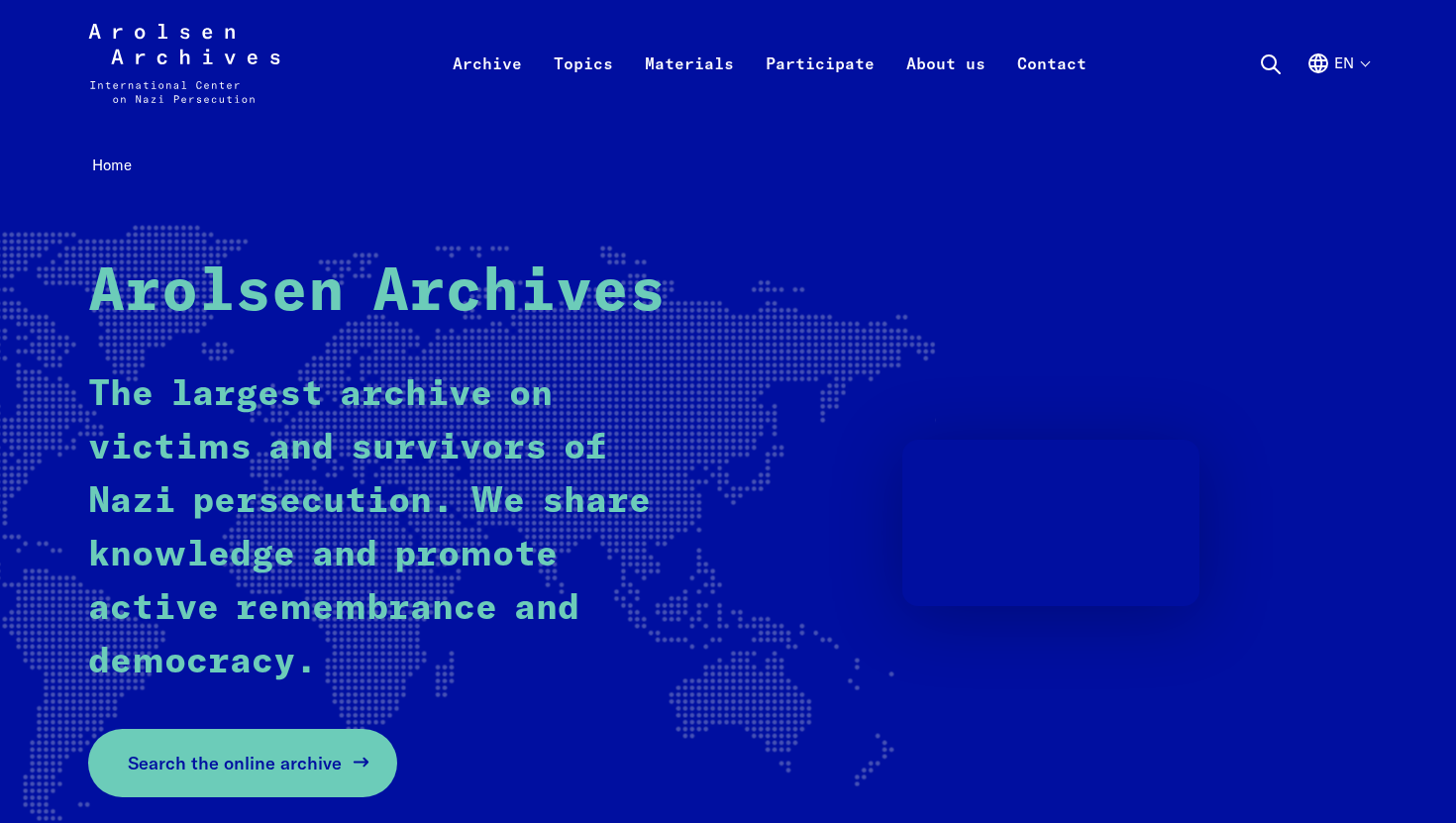 click on "Search the online archive" at bounding box center (235, 763) 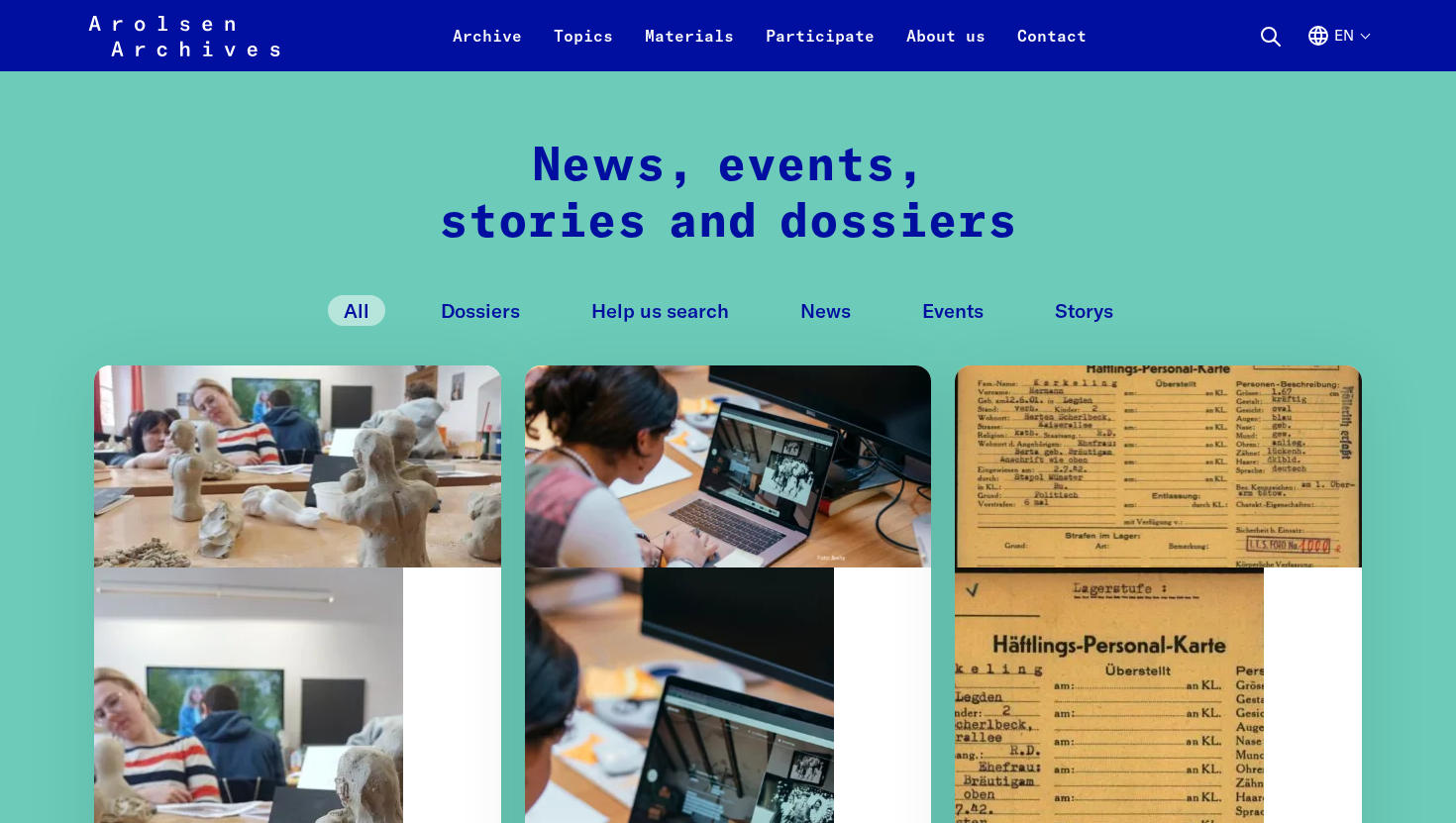 scroll, scrollTop: 1769, scrollLeft: 0, axis: vertical 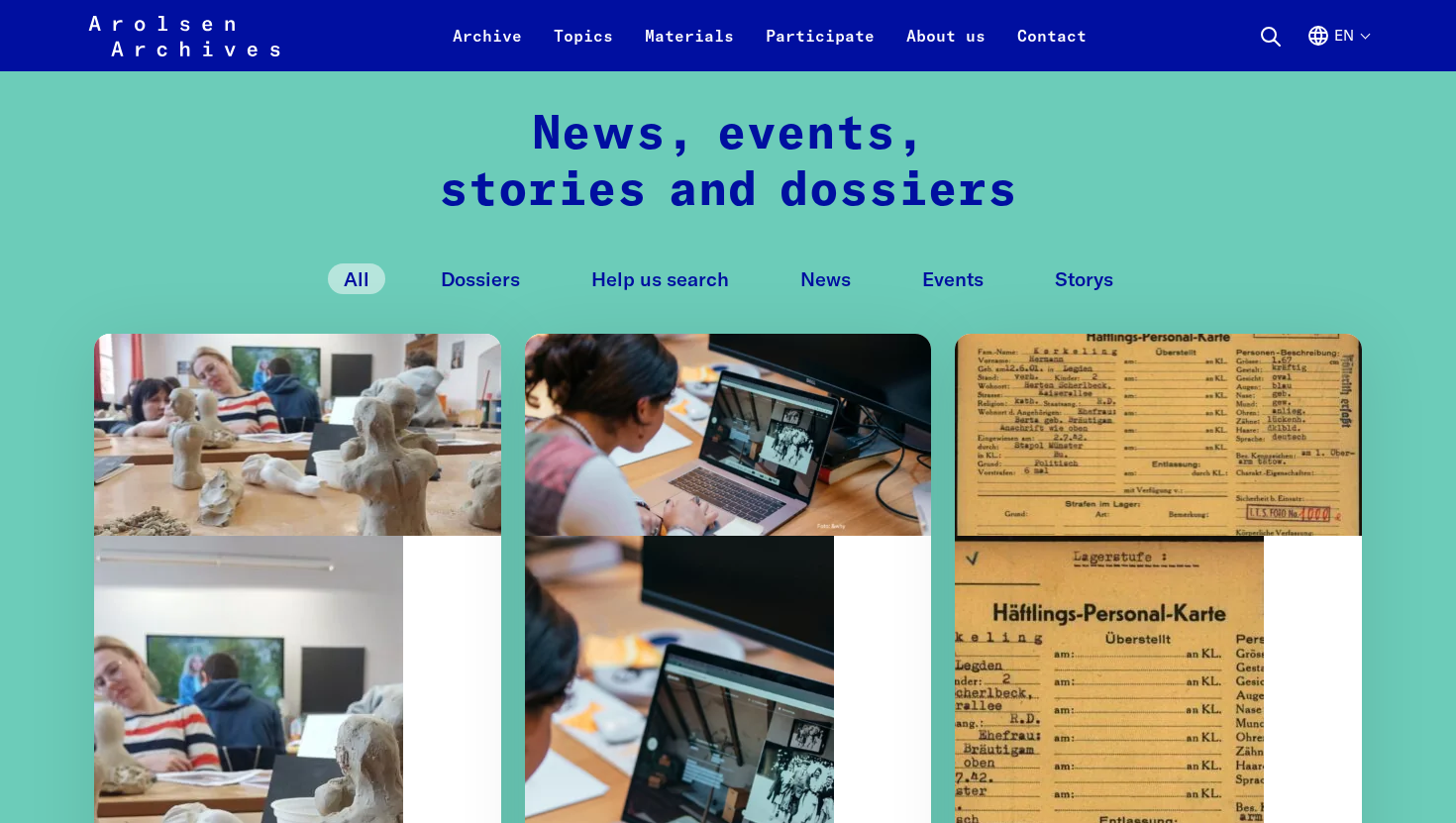 click on "Search" at bounding box center (1271, 36) 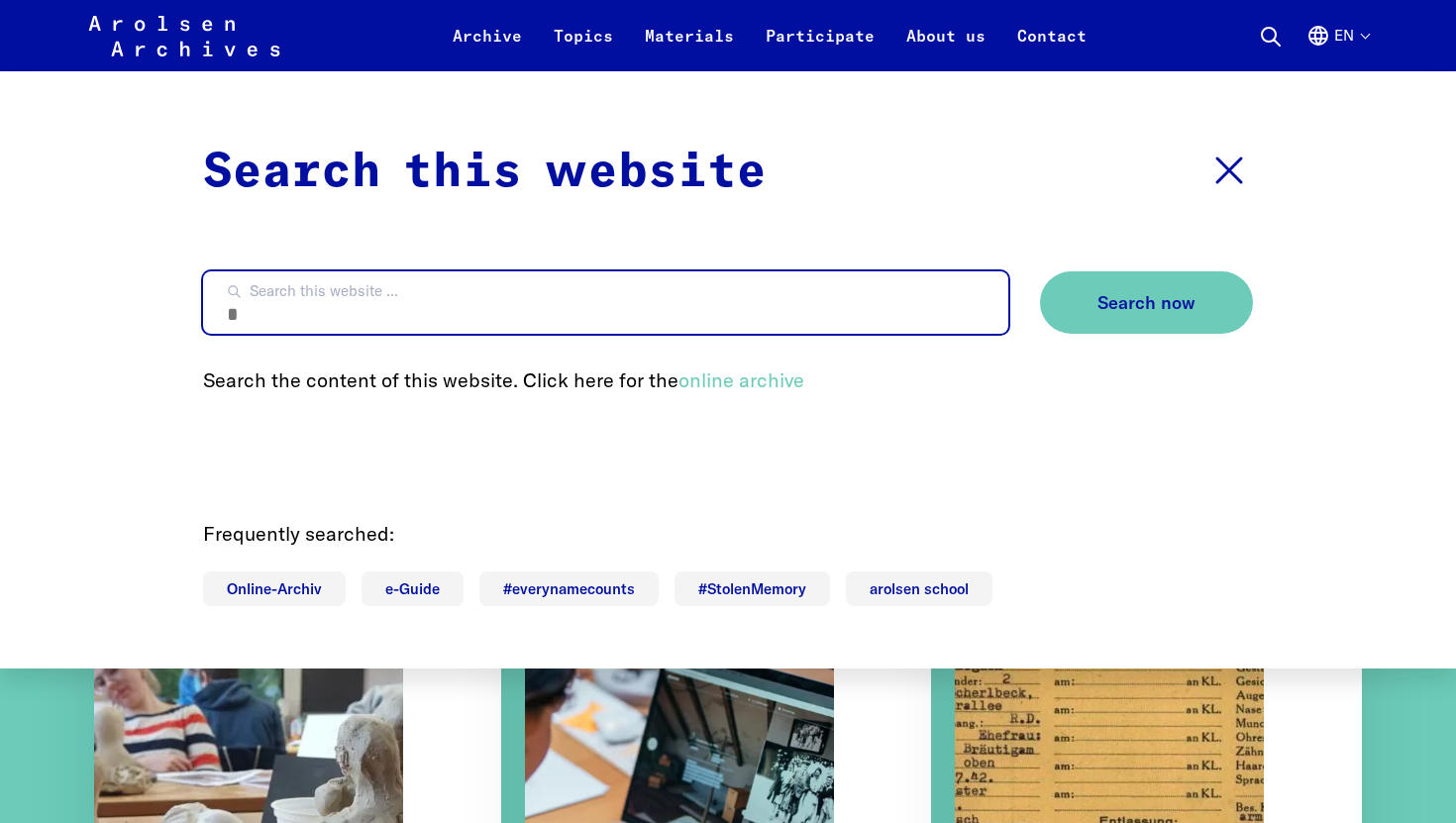 click on "Search this website ..." at bounding box center [605, 302] 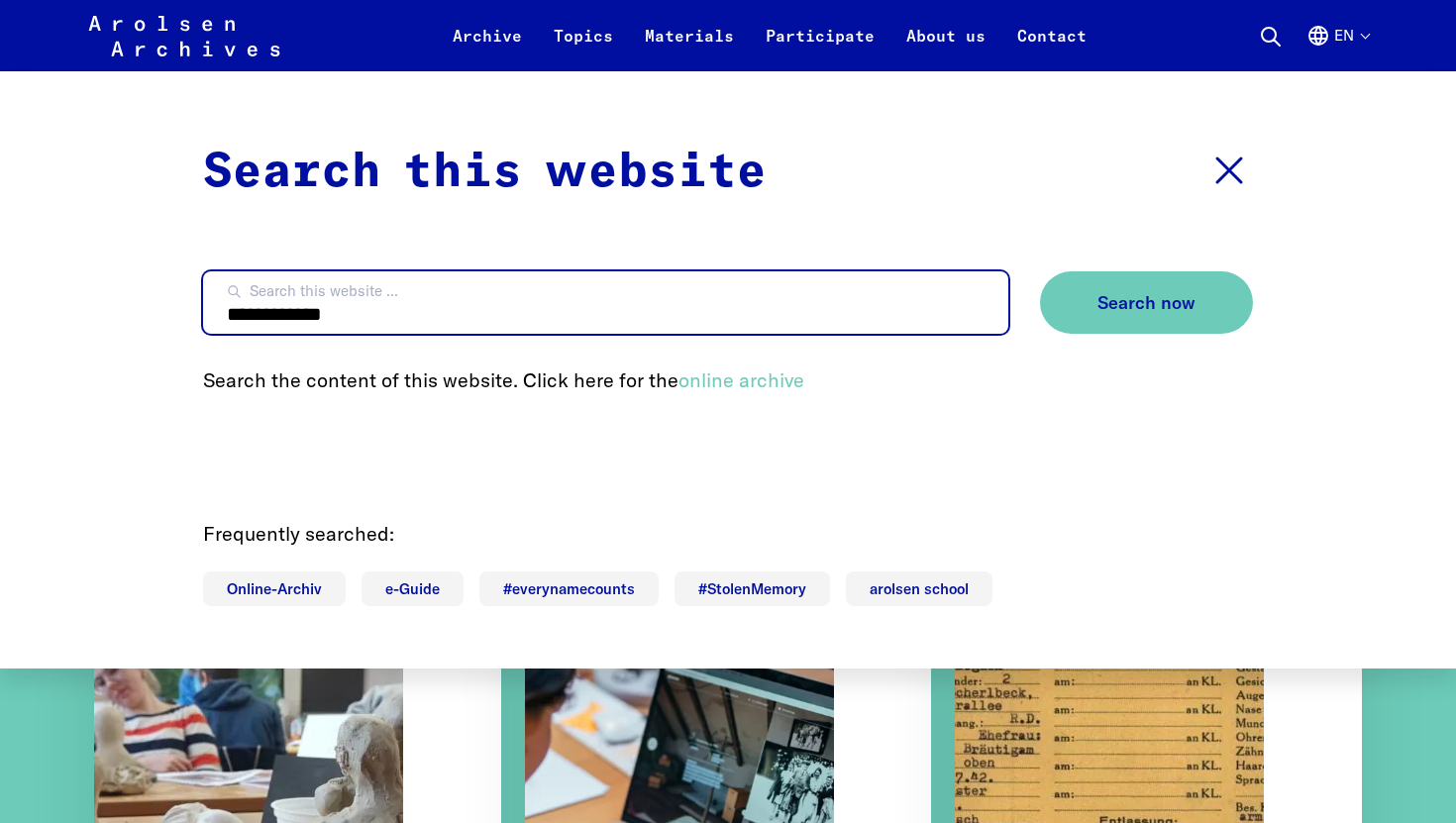 type on "**********" 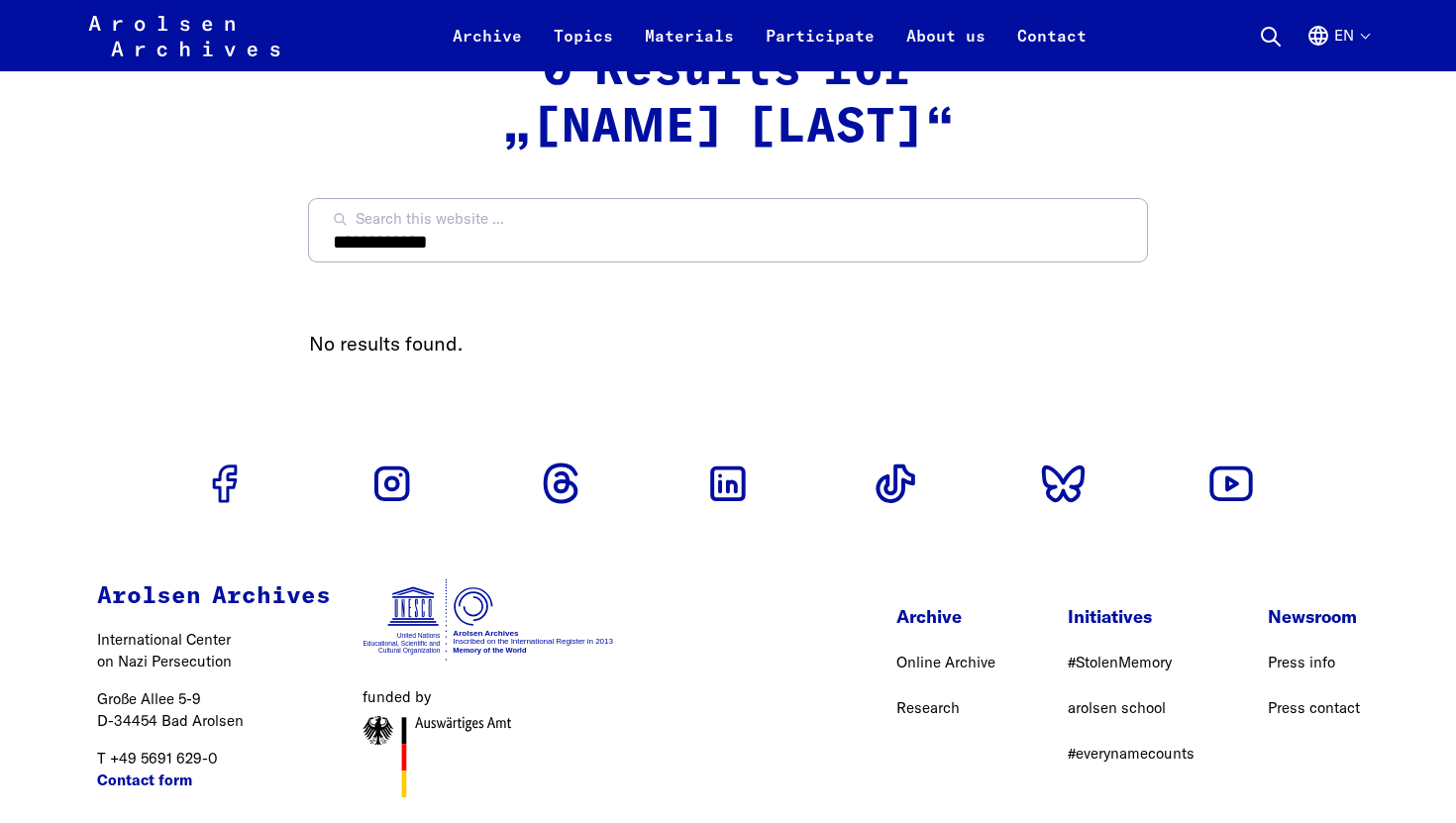 scroll, scrollTop: 100, scrollLeft: 0, axis: vertical 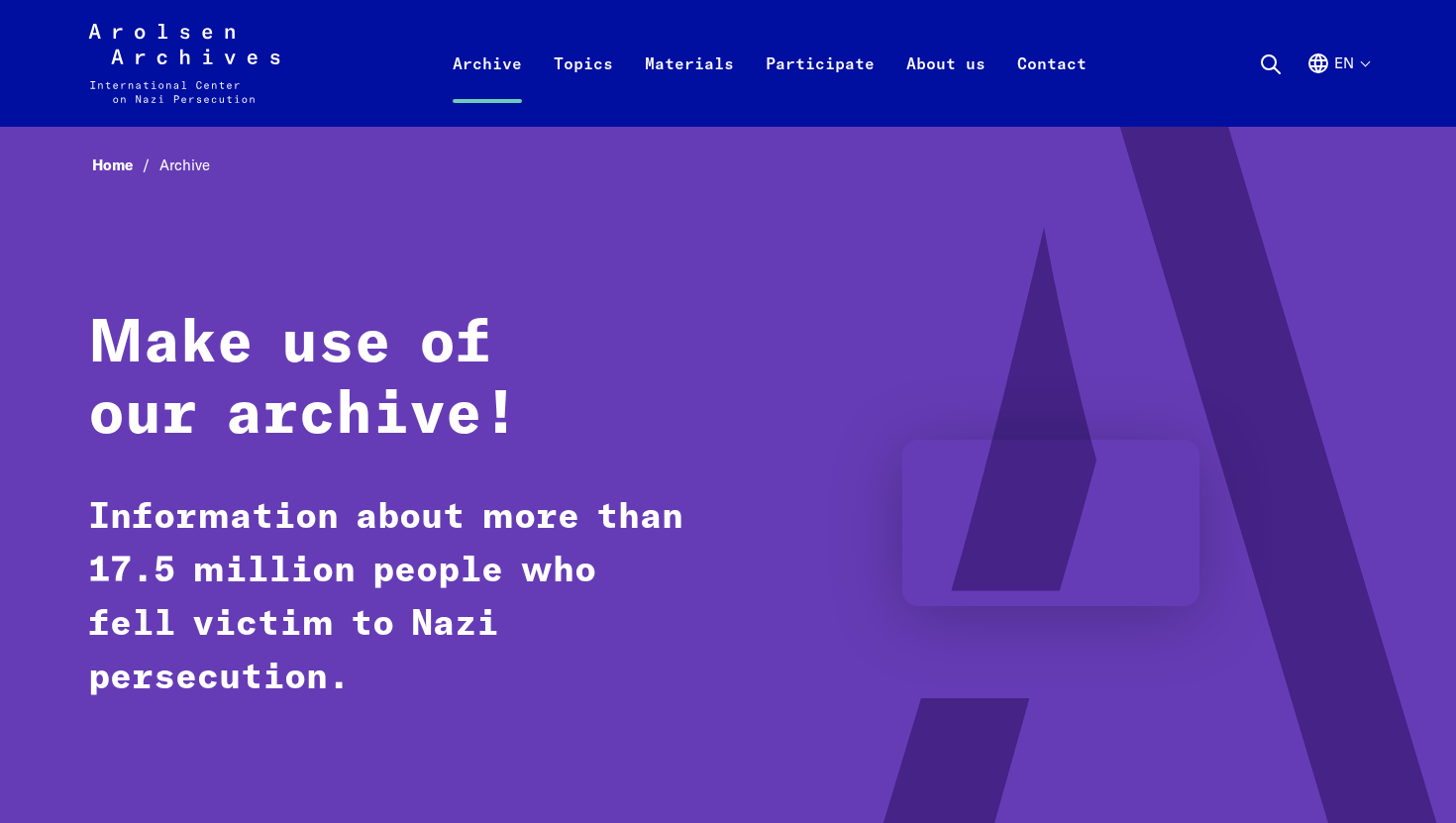 click on "Arolsen Archives - International Center on Nazi Persecution | Return to home page       Archive         Online Search   Inquiry     Inquiry form       Research support   Explore the collection   Research             Topics         News & Events   Dossiers             Materials         Flyers and brochures   Teaching materials   Research publications   Studies   Annual Reports   Terms of use             Participate         #everynamecounts     Projects in schools   Corporate social responsibility   Political involvement   Prominent support       #StolenMemory     What is #StolenMemory?   The Traveling Exhibition   Information for Volunteers   Educational Projects   Online Exhibitions & Poster Exhibitions       arolsen school     Interactive digital learning resources   Participatory and close at hand   Keeping local remembrance alive       Help us search             About us         Profile   Jobs   The team             Contact         Visit   Exhibitions   Press     Press photos   Press contact" at bounding box center [728, 63] 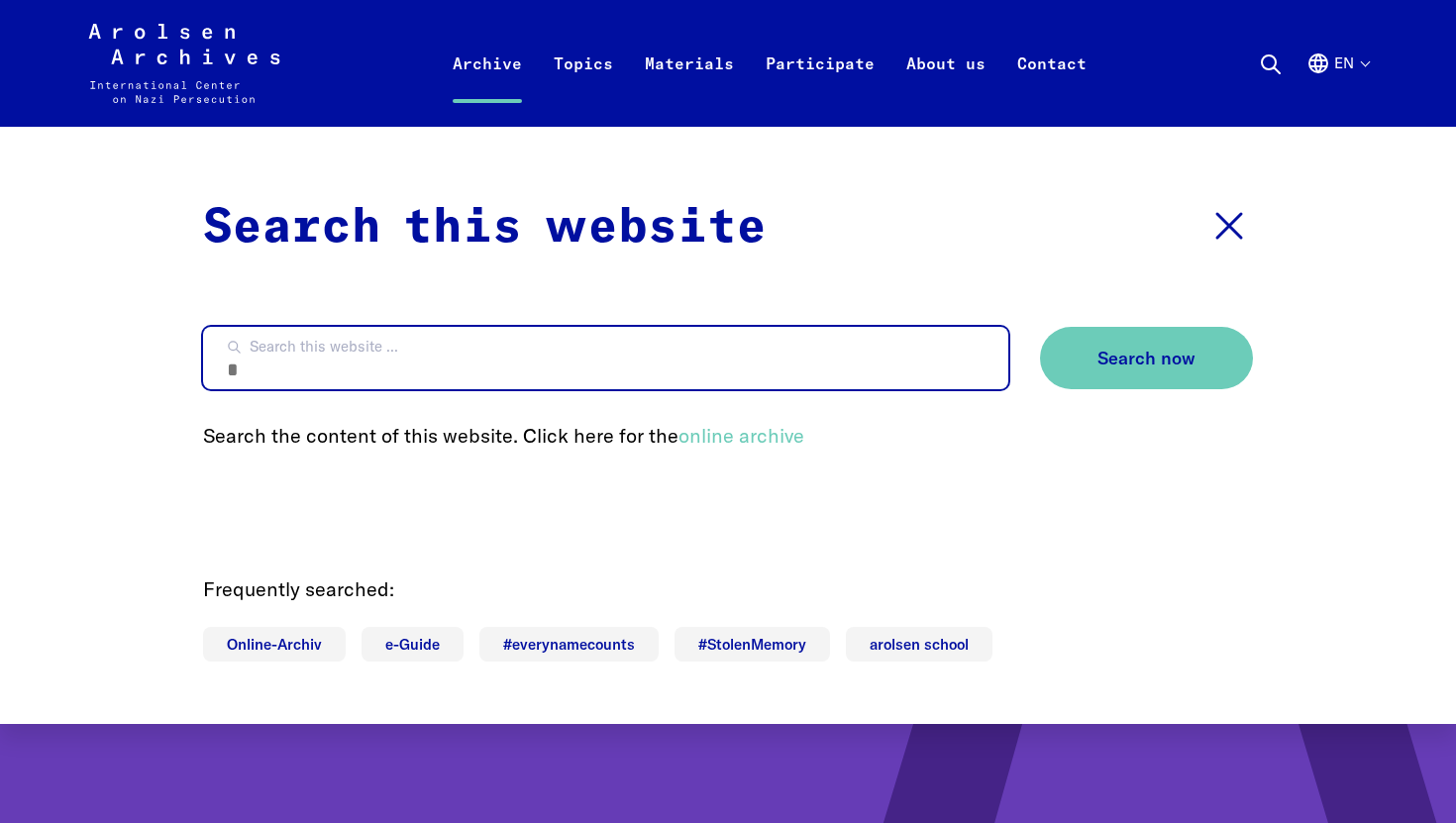 click on "Search this website ..." at bounding box center [605, 358] 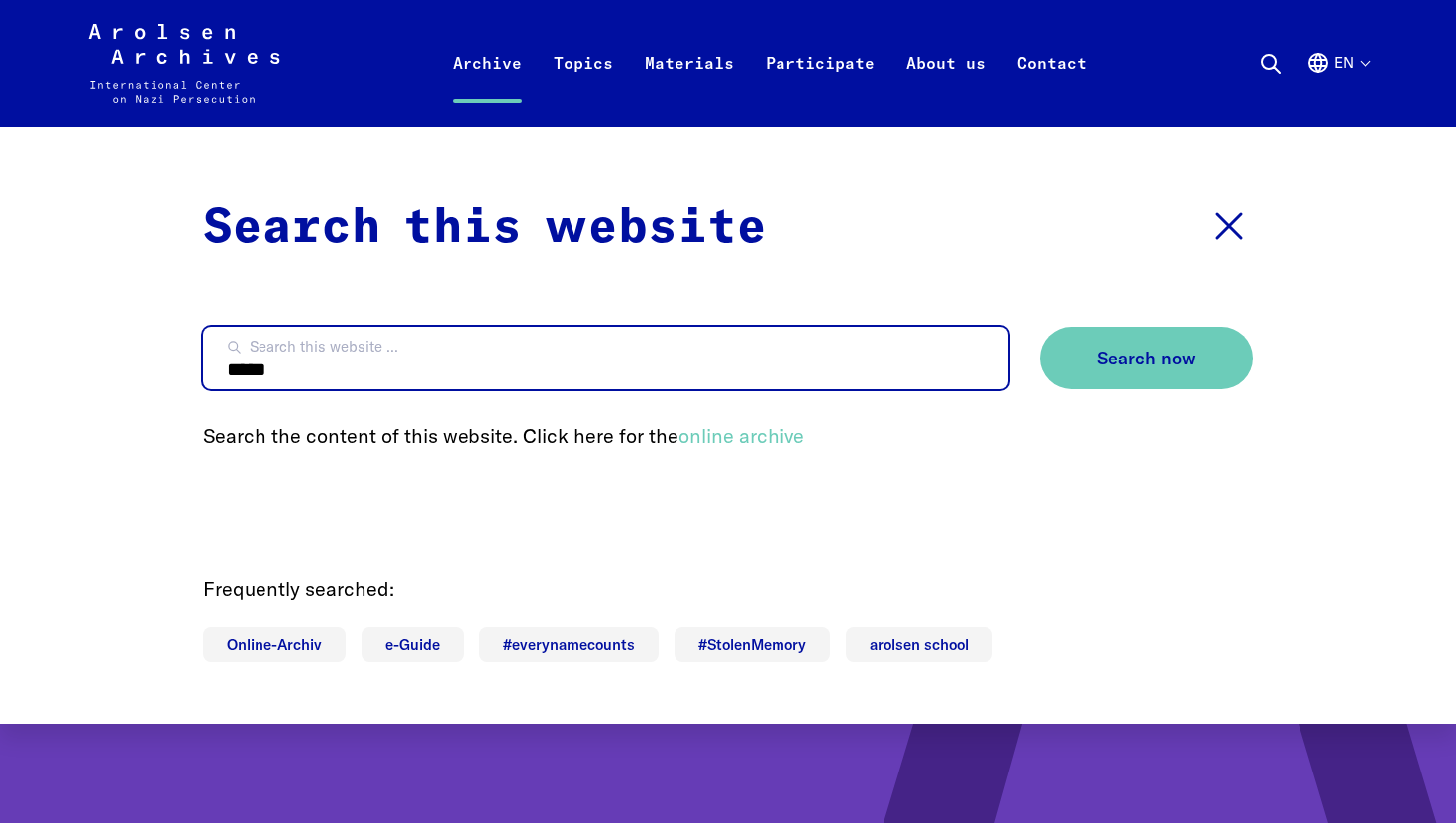 type on "*****" 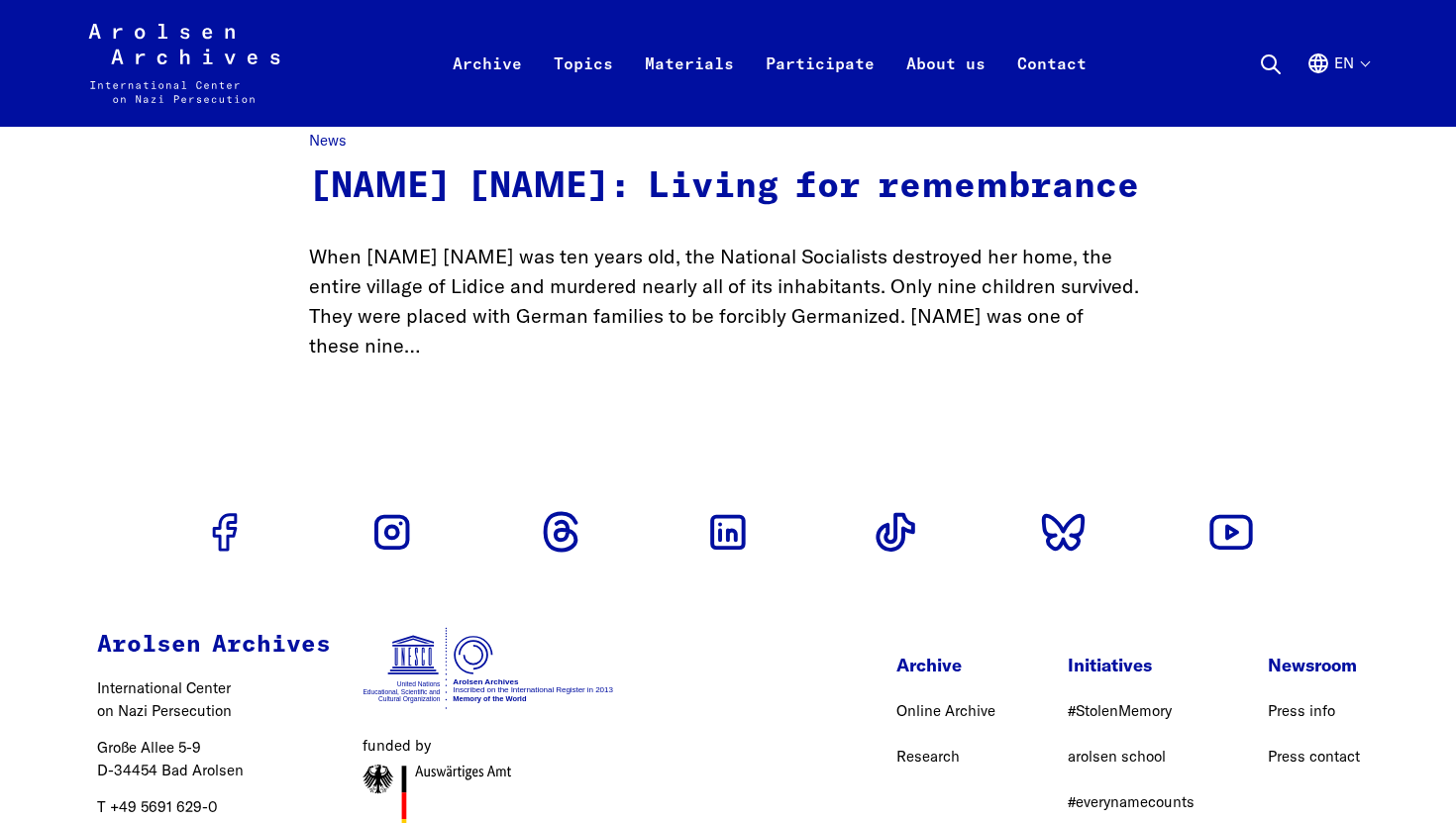 scroll, scrollTop: 0, scrollLeft: 0, axis: both 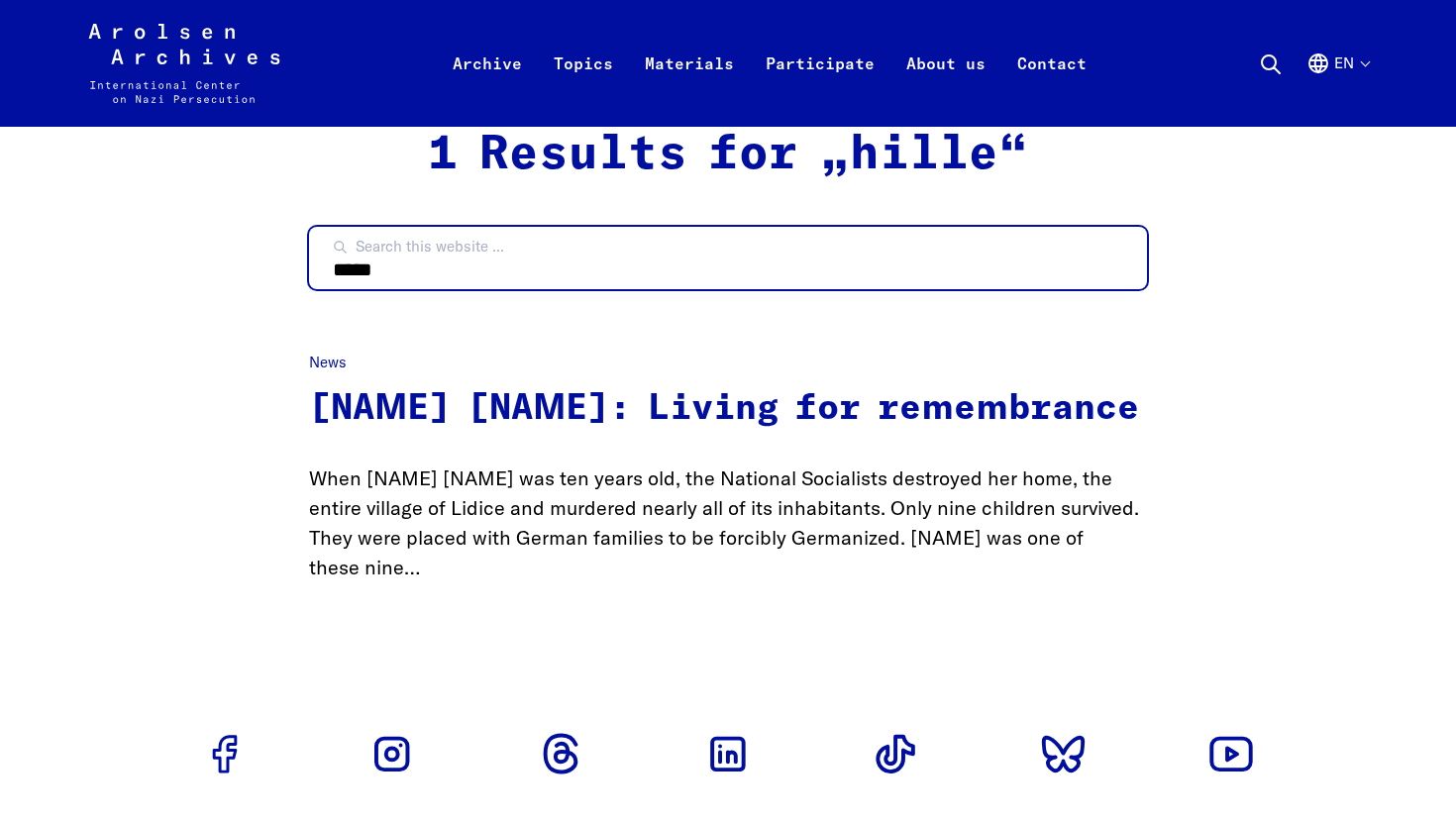 click on "*****" at bounding box center [728, 257] 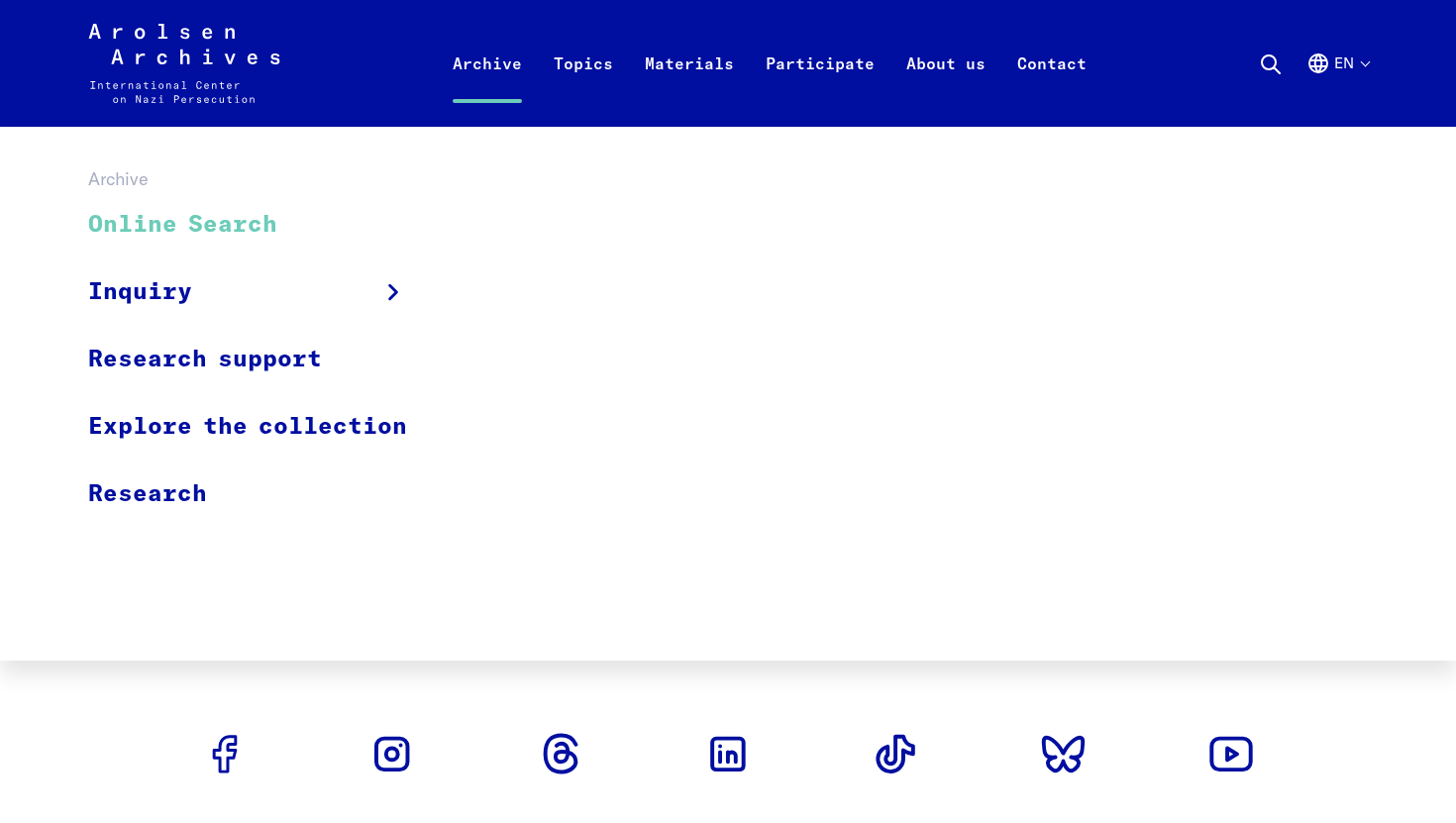 click on "Online Search" at bounding box center [260, 225] 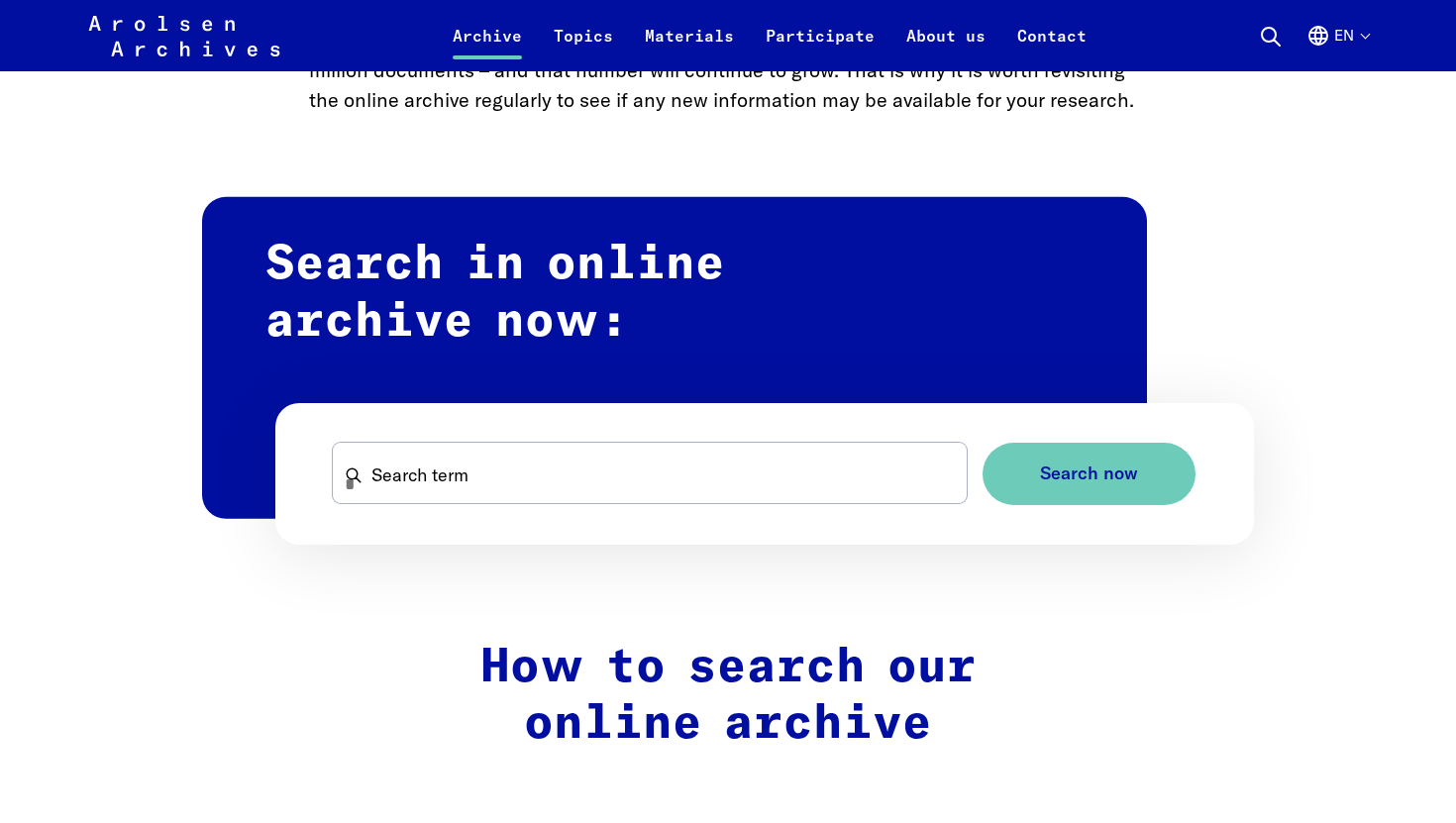 scroll, scrollTop: 1174, scrollLeft: 0, axis: vertical 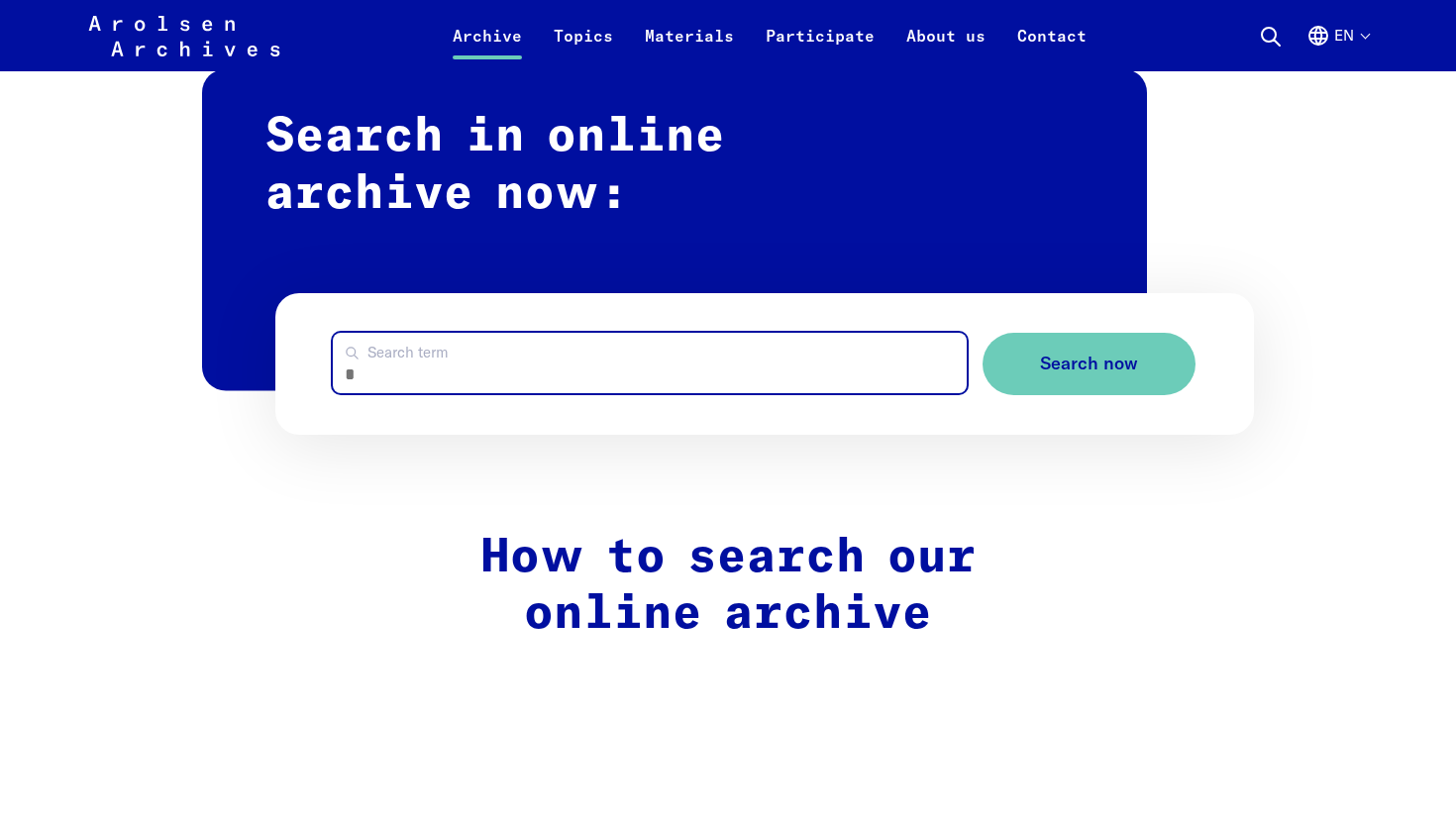 click on "Search term" at bounding box center (650, 362) 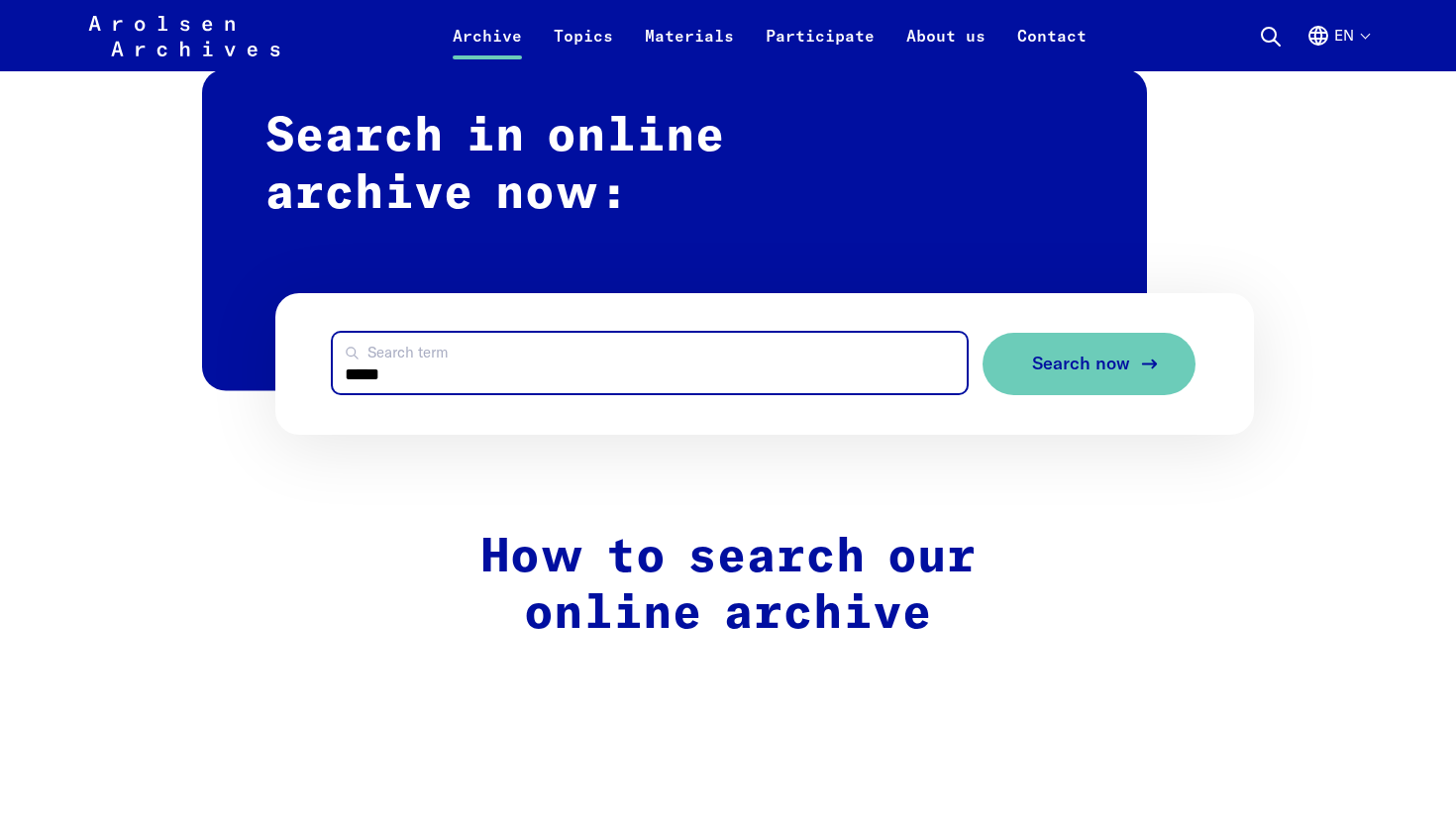 type on "*****" 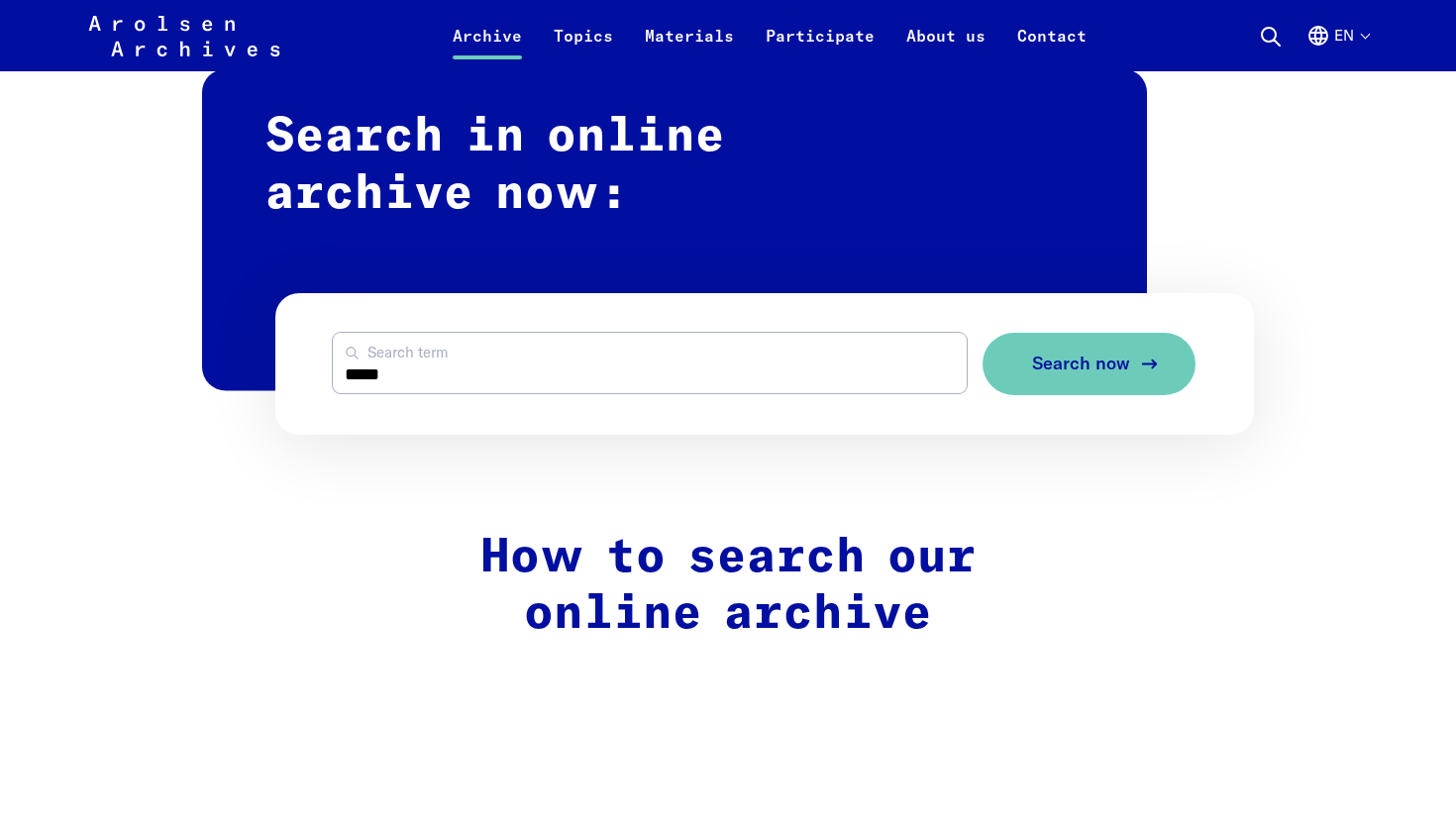 click on "Search now" at bounding box center (1089, 363) 